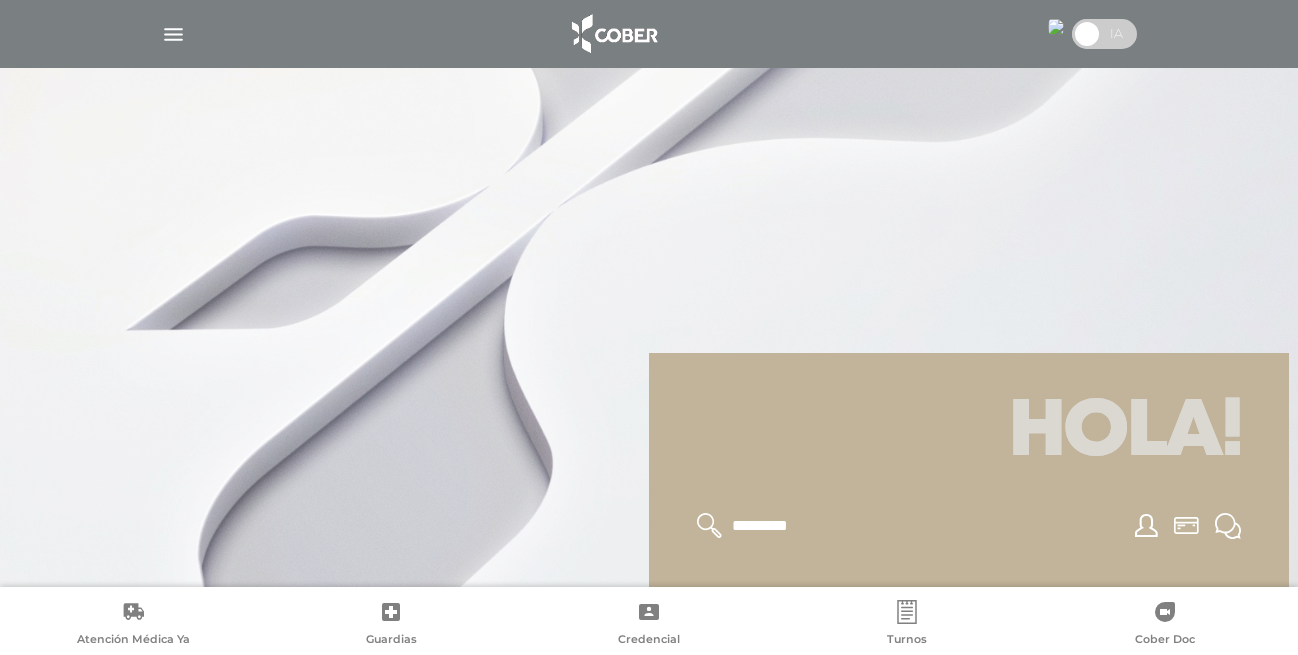scroll, scrollTop: 0, scrollLeft: 0, axis: both 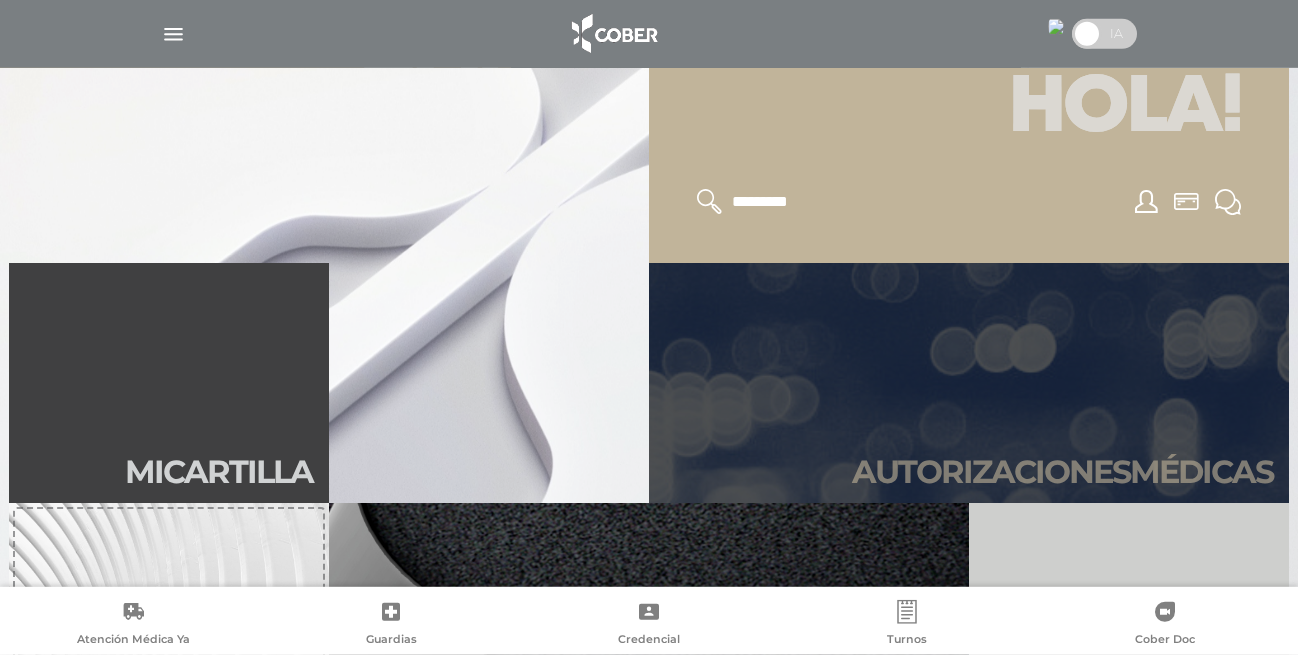click on "Autori zaciones  médicas" at bounding box center [969, 383] 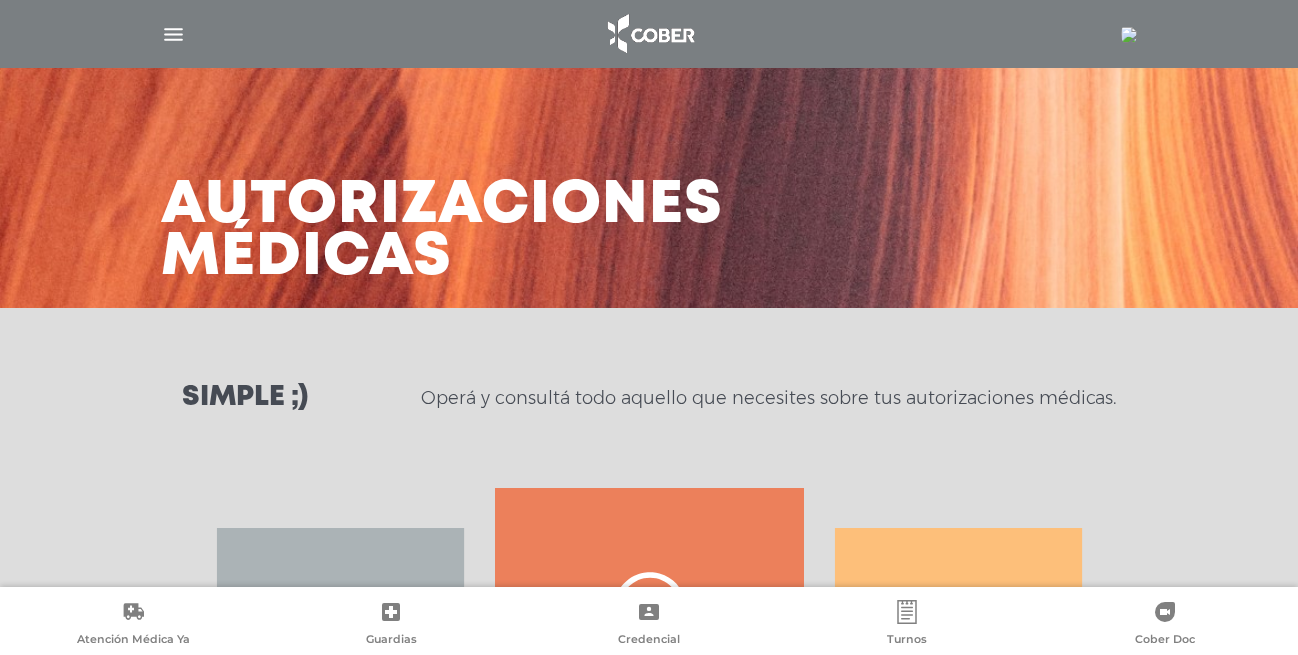scroll, scrollTop: 0, scrollLeft: 0, axis: both 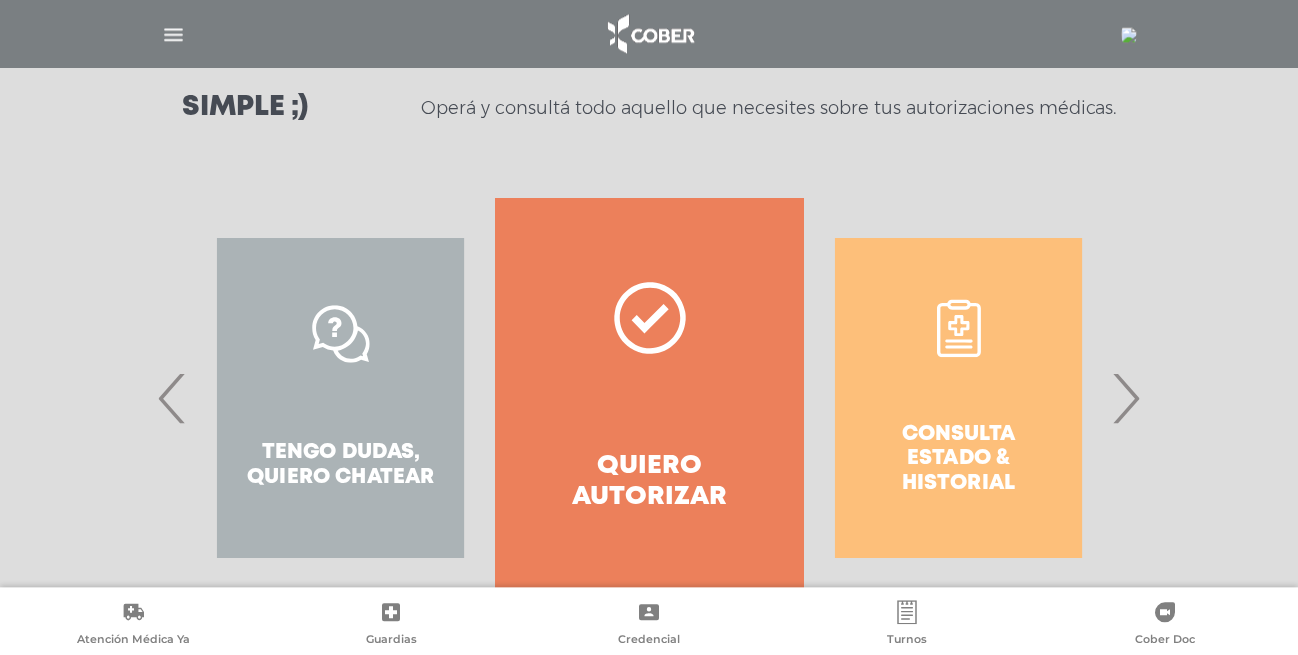click on "Quiero autorizar" at bounding box center [649, 398] 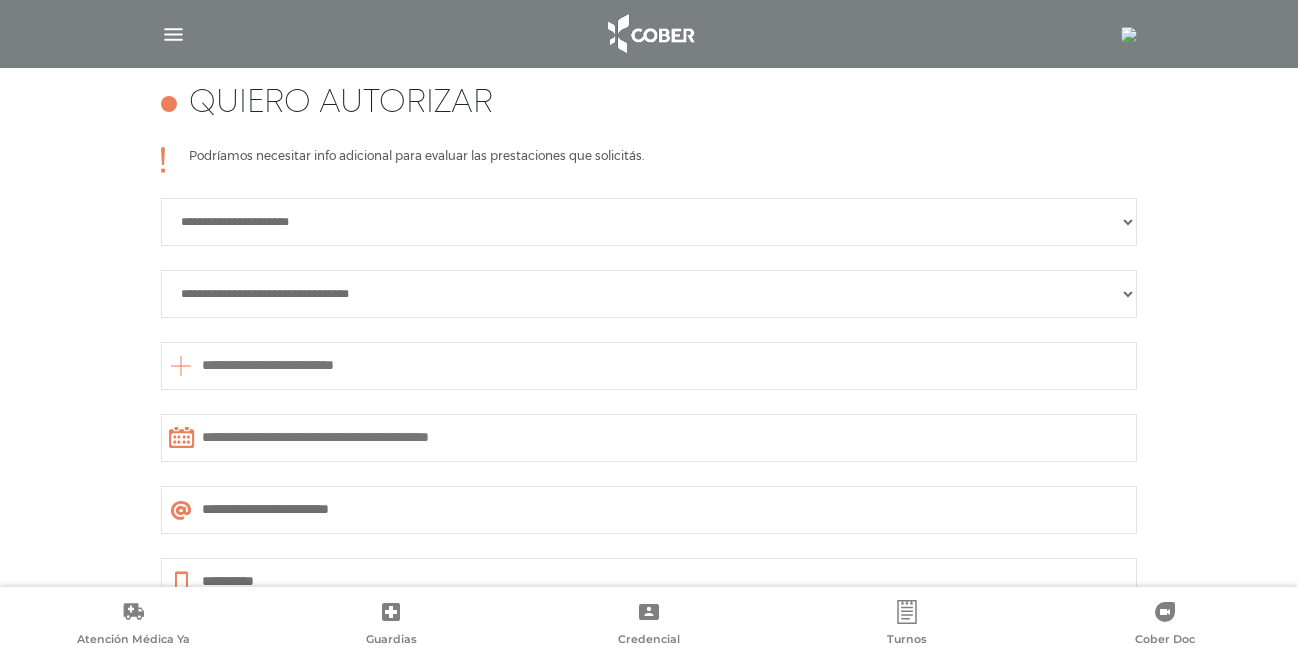 scroll, scrollTop: 888, scrollLeft: 0, axis: vertical 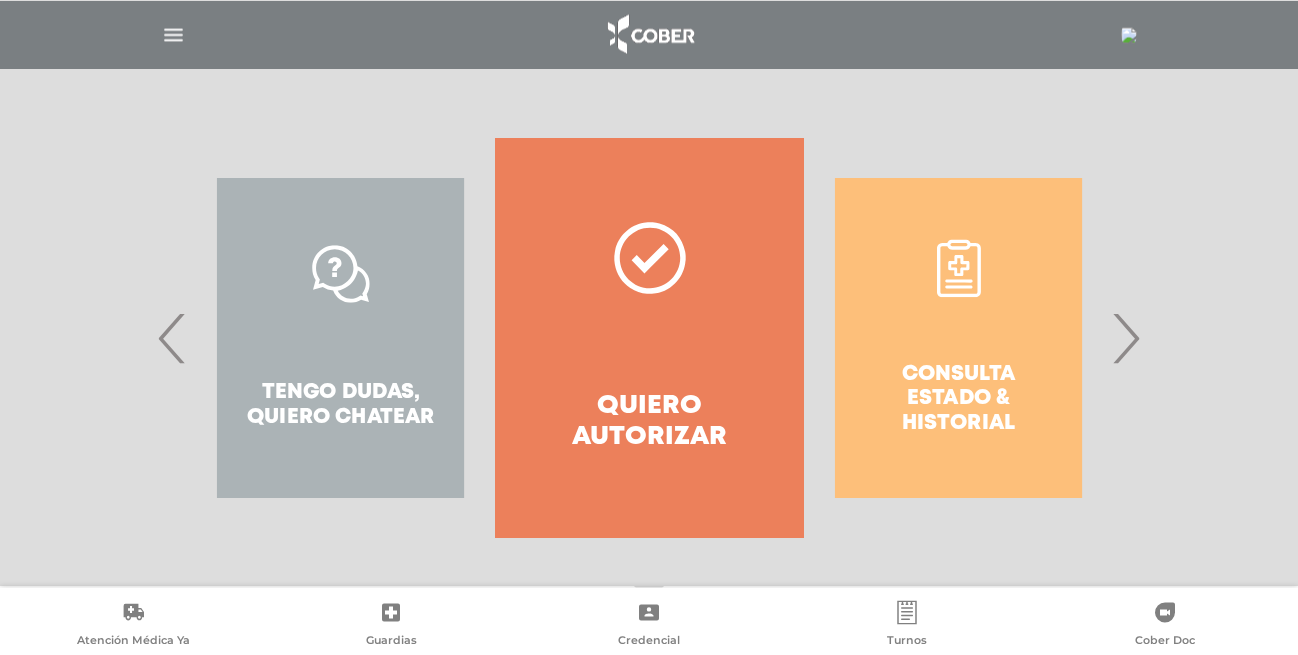 click on "Consulta estado & historial" at bounding box center [958, 338] 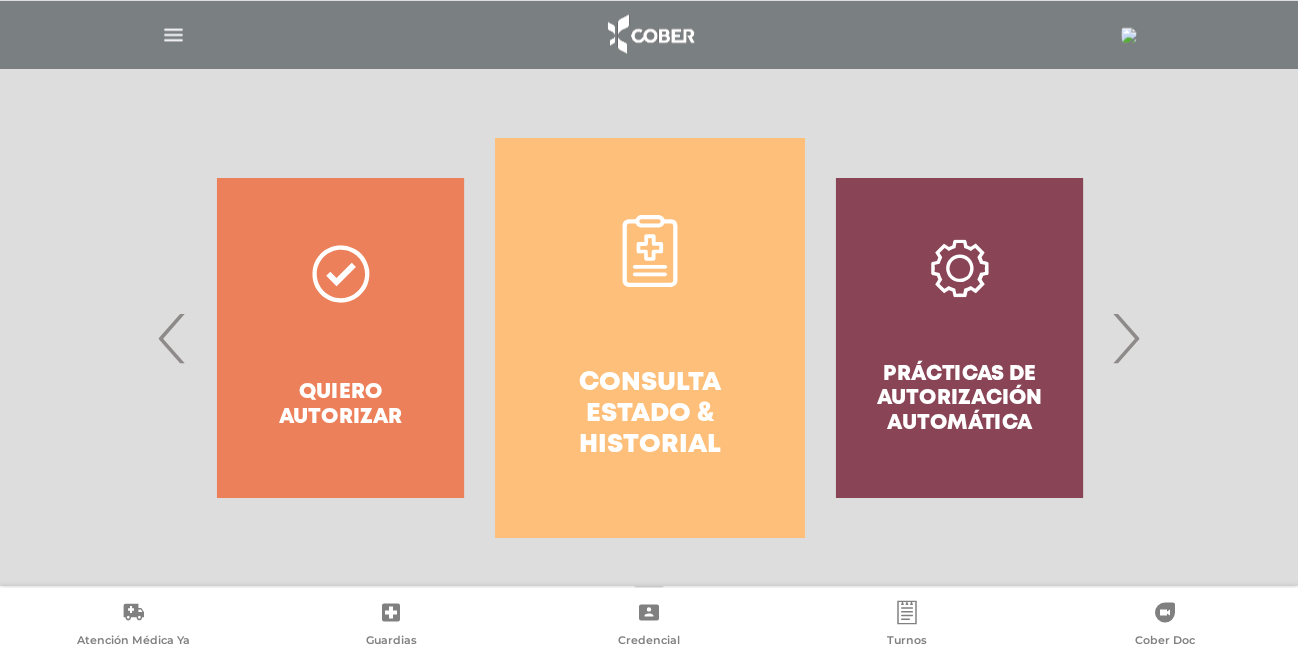 click on "‹" at bounding box center [172, 338] 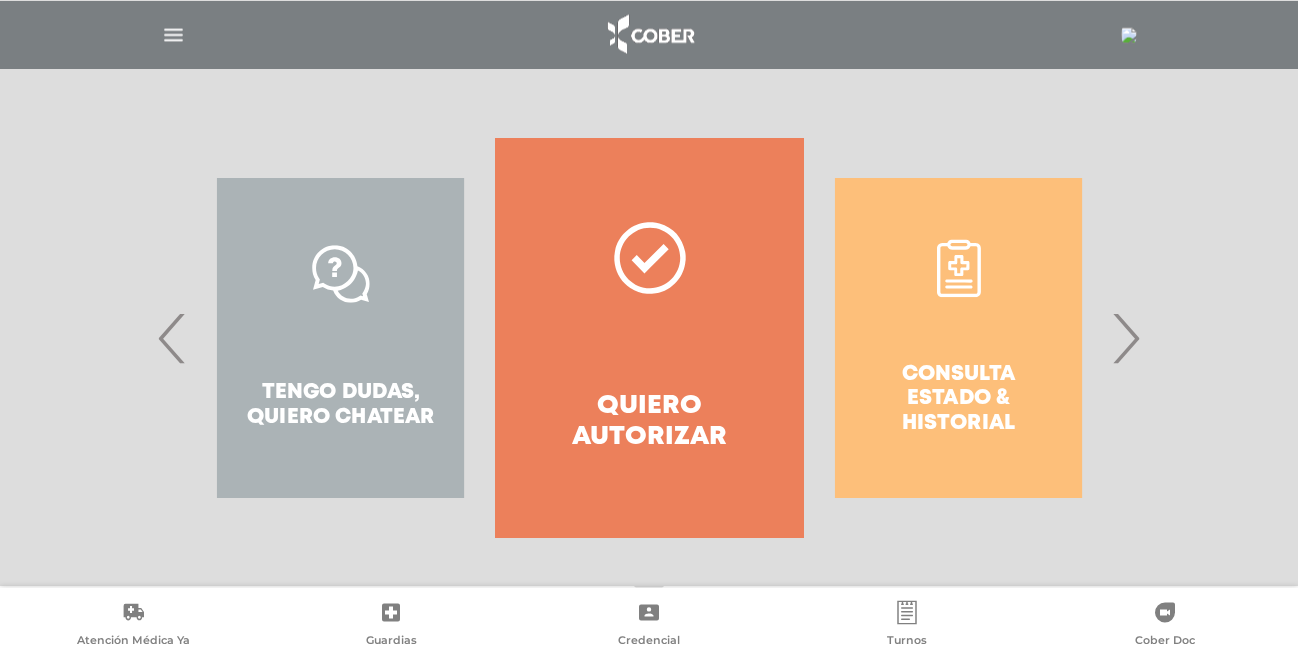 click on "‹" at bounding box center (172, 338) 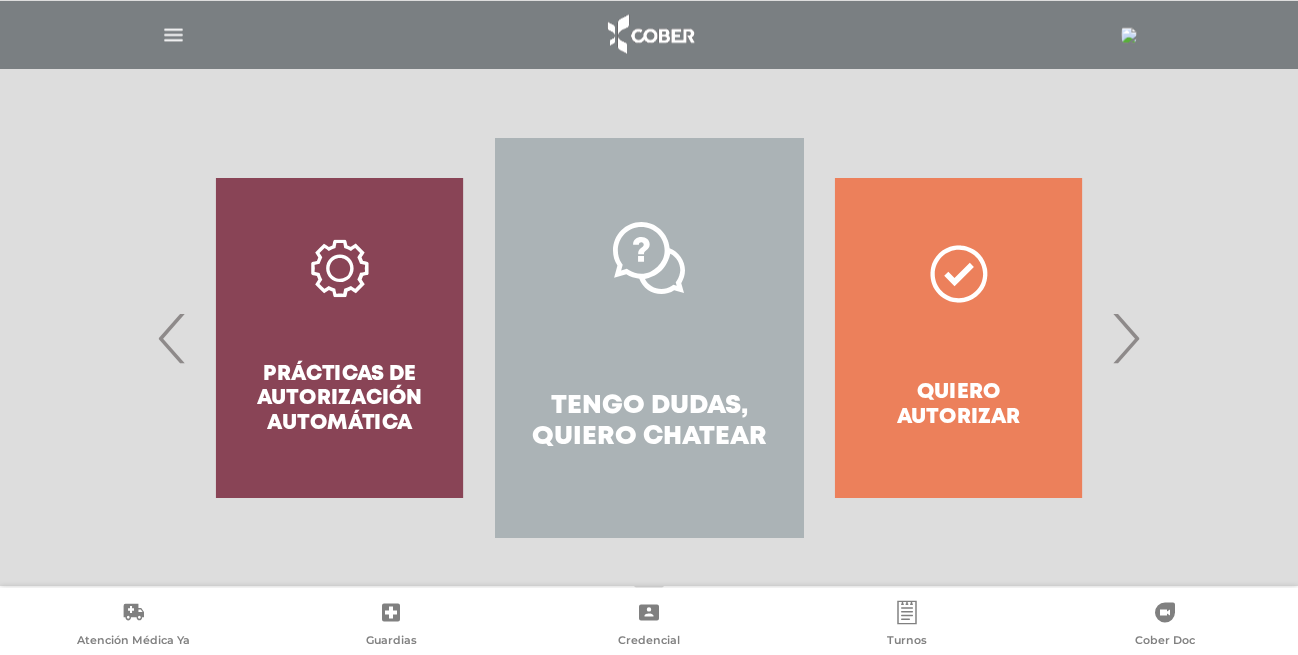 click on "Quiero autorizar" at bounding box center (958, 338) 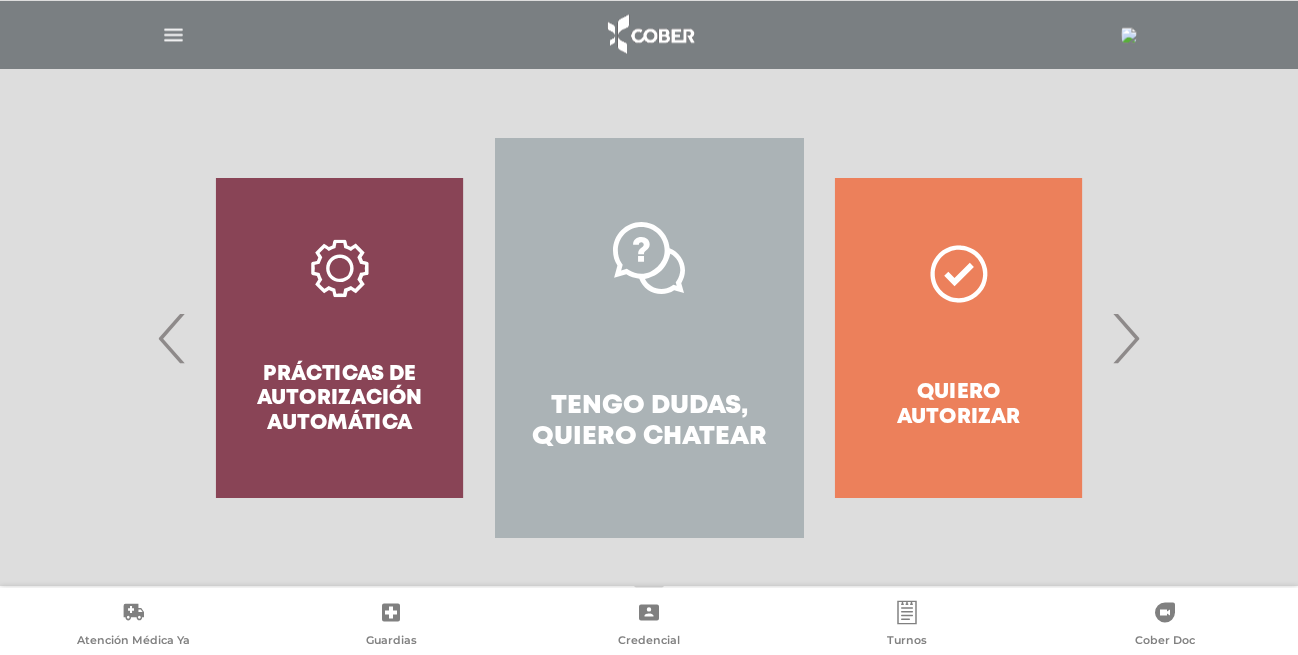click on "Quiero autorizar" at bounding box center [958, 338] 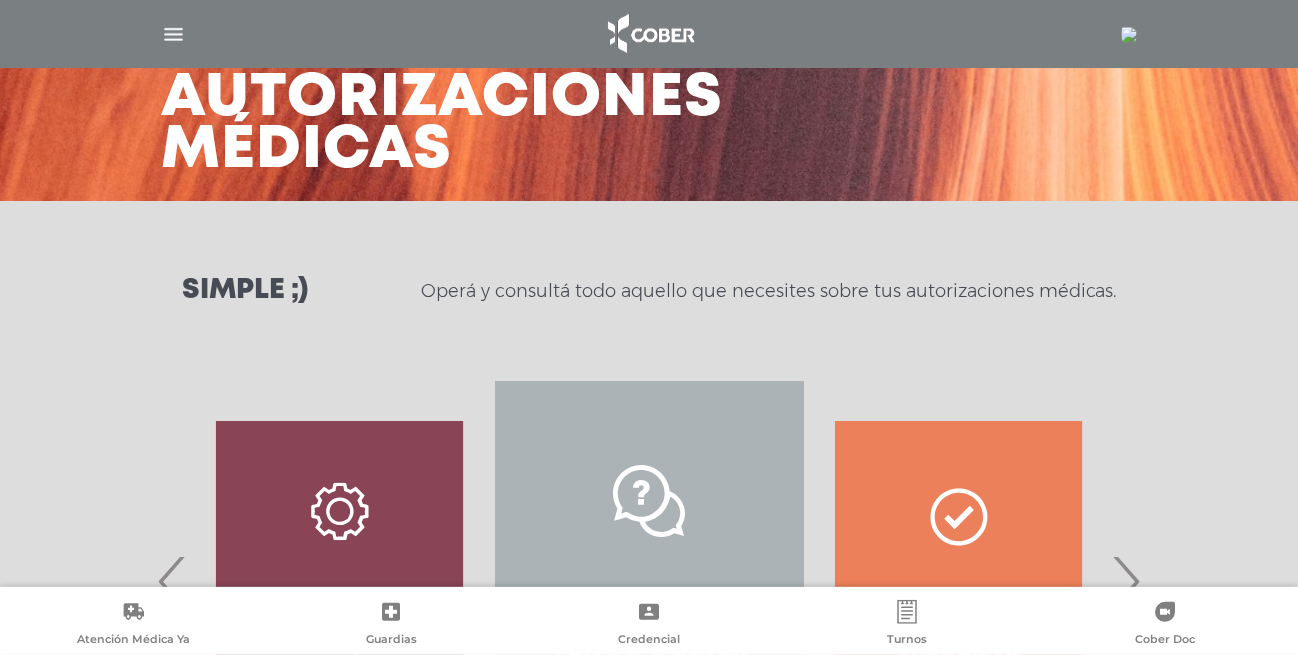 scroll, scrollTop: 365, scrollLeft: 0, axis: vertical 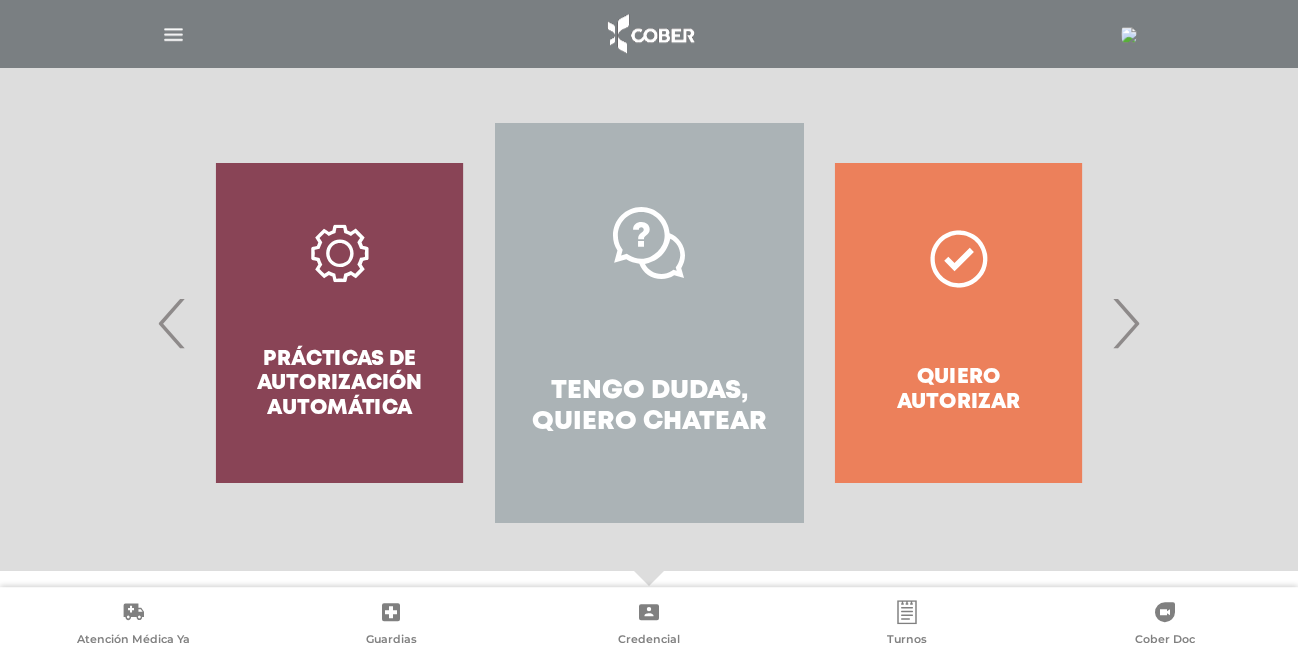 click on "Quiero autorizar" at bounding box center [958, 323] 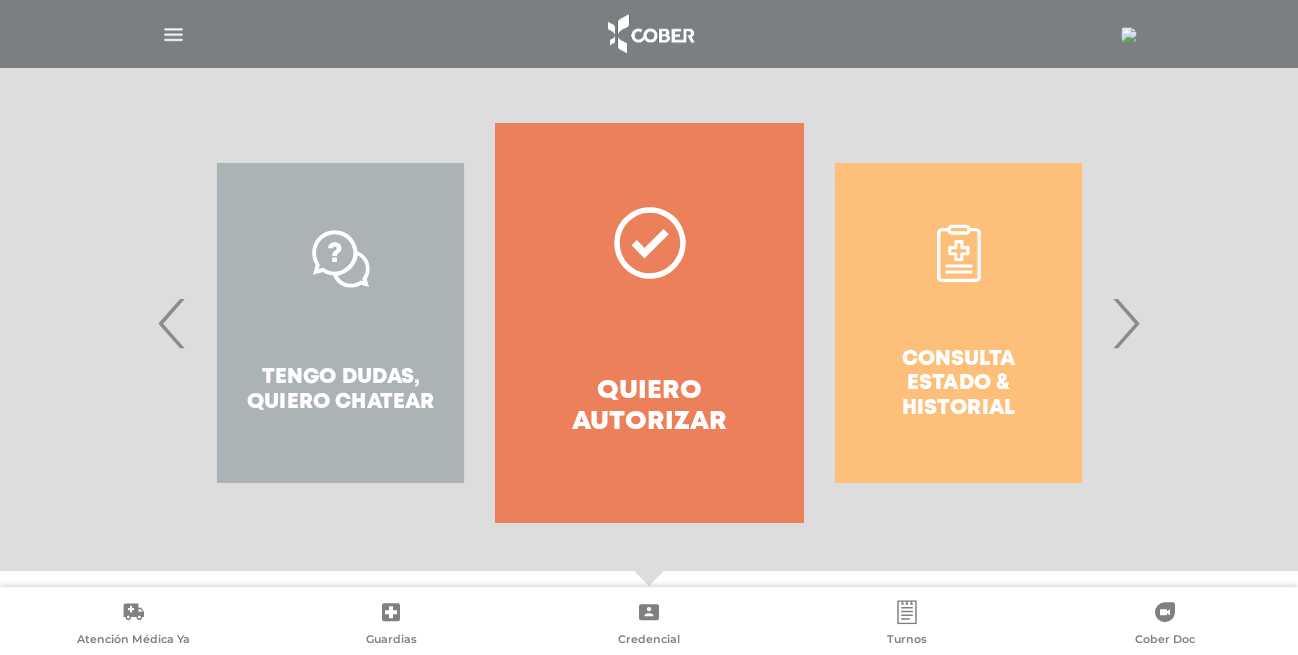 click on "Simple ;)
Operá y consultá  todo aquello que necesites sobre tus autorizaciones médicas." at bounding box center [649, 33] 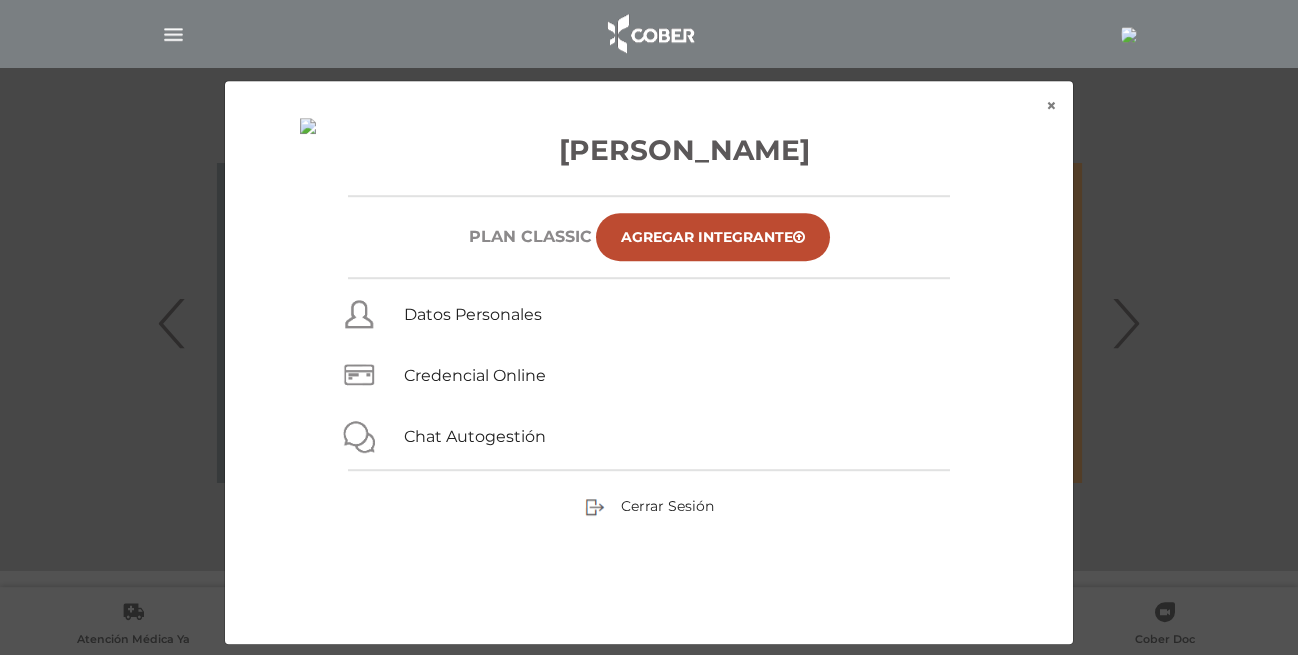 click on "×
×
[PERSON_NAME]
Plan Classic
Agregar Integrante
Datos Personales
Credencial Online
Chat Autogestión
Cerrar Sesión" at bounding box center (648, 362) 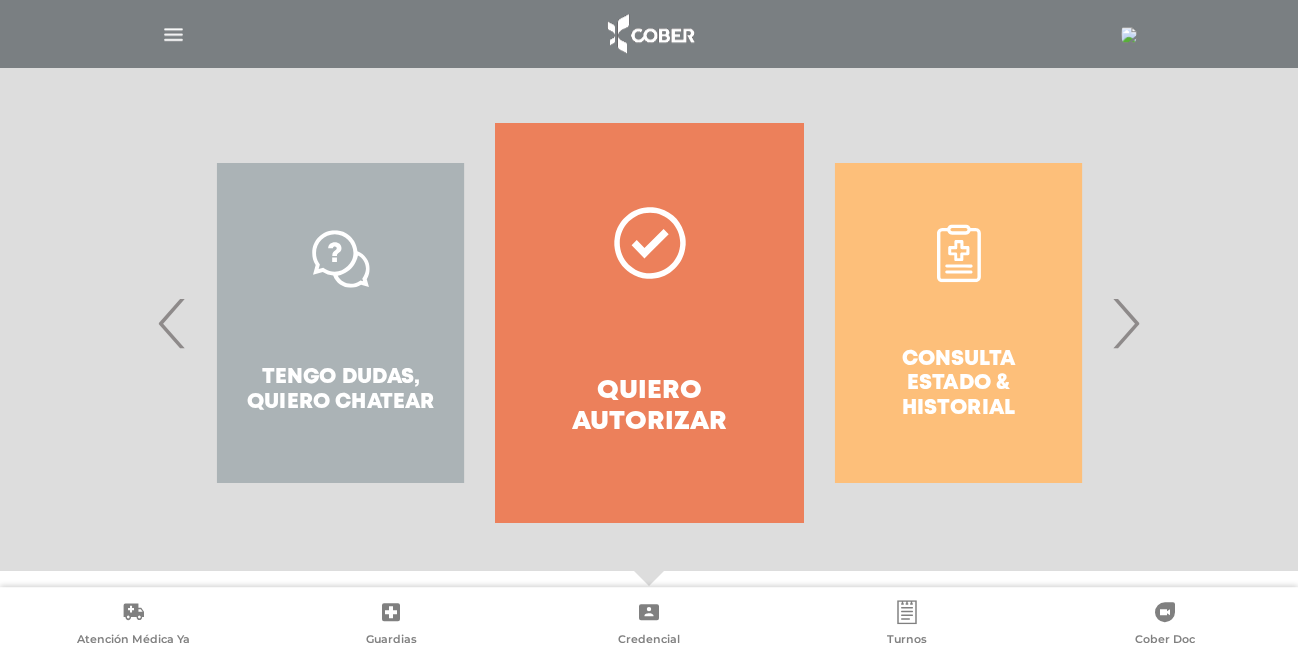 click at bounding box center (173, 34) 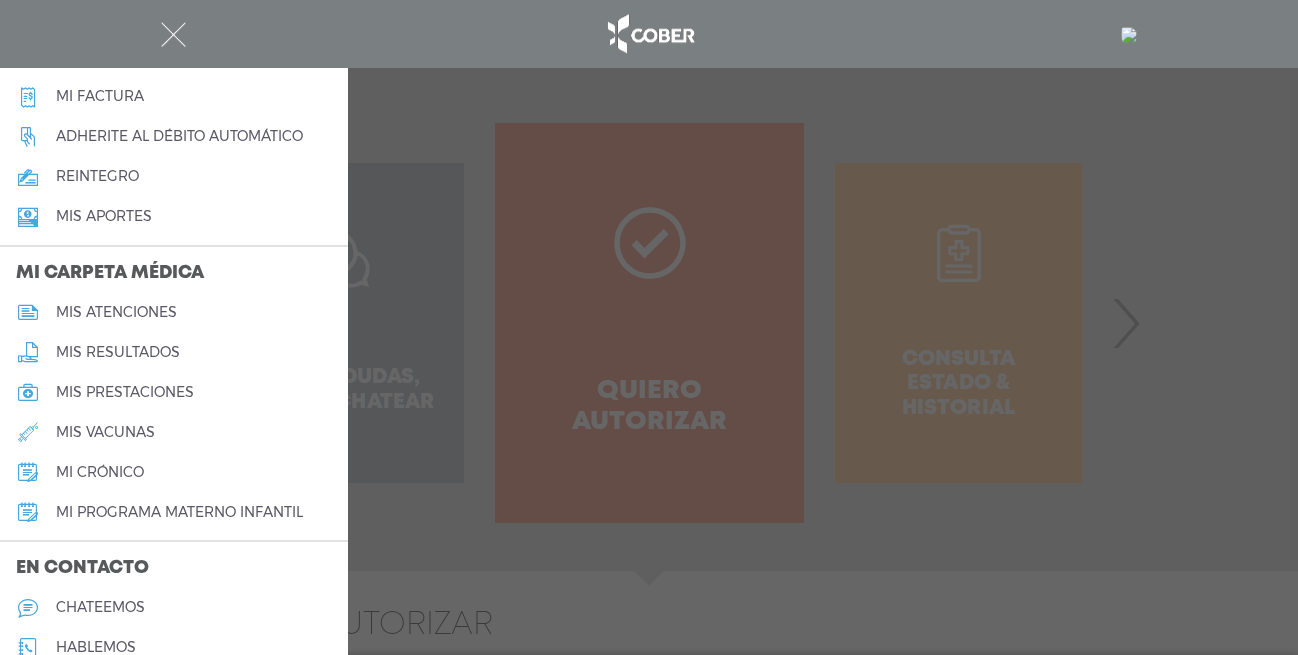 scroll, scrollTop: 765, scrollLeft: 0, axis: vertical 